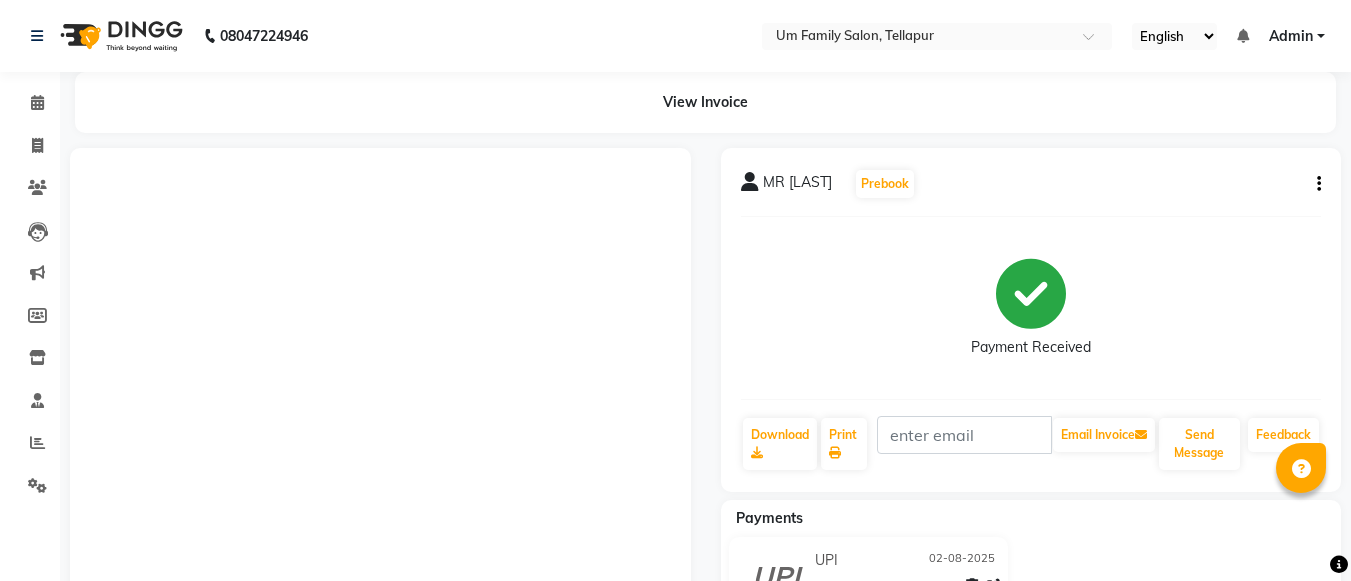 scroll, scrollTop: 0, scrollLeft: 0, axis: both 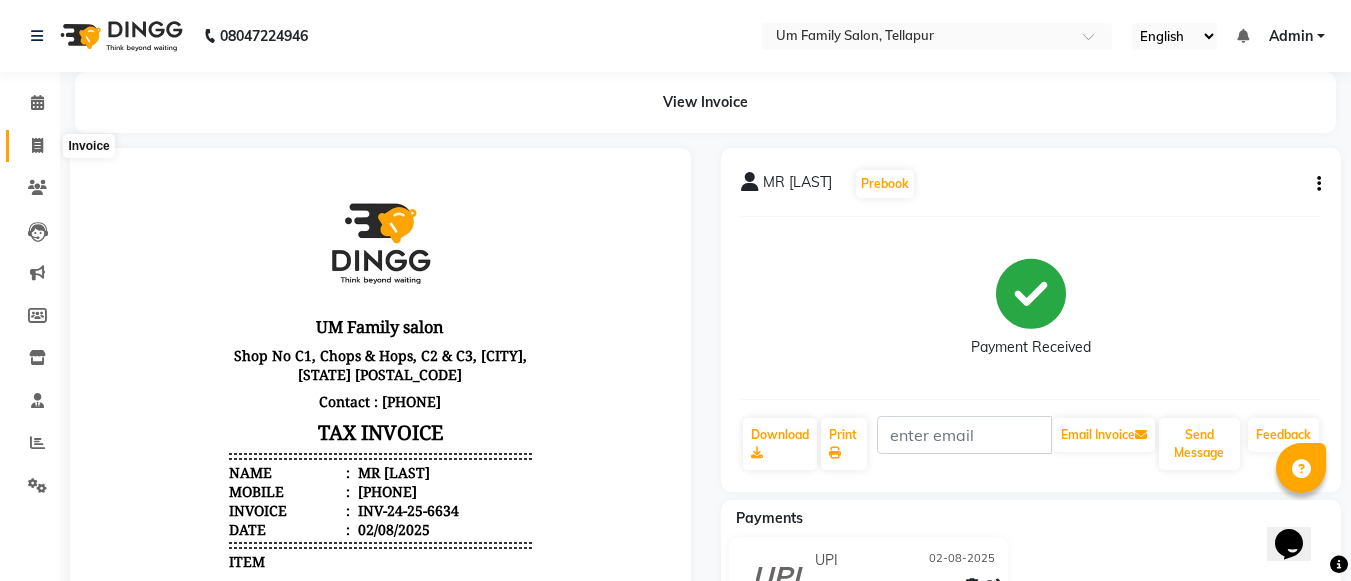 click 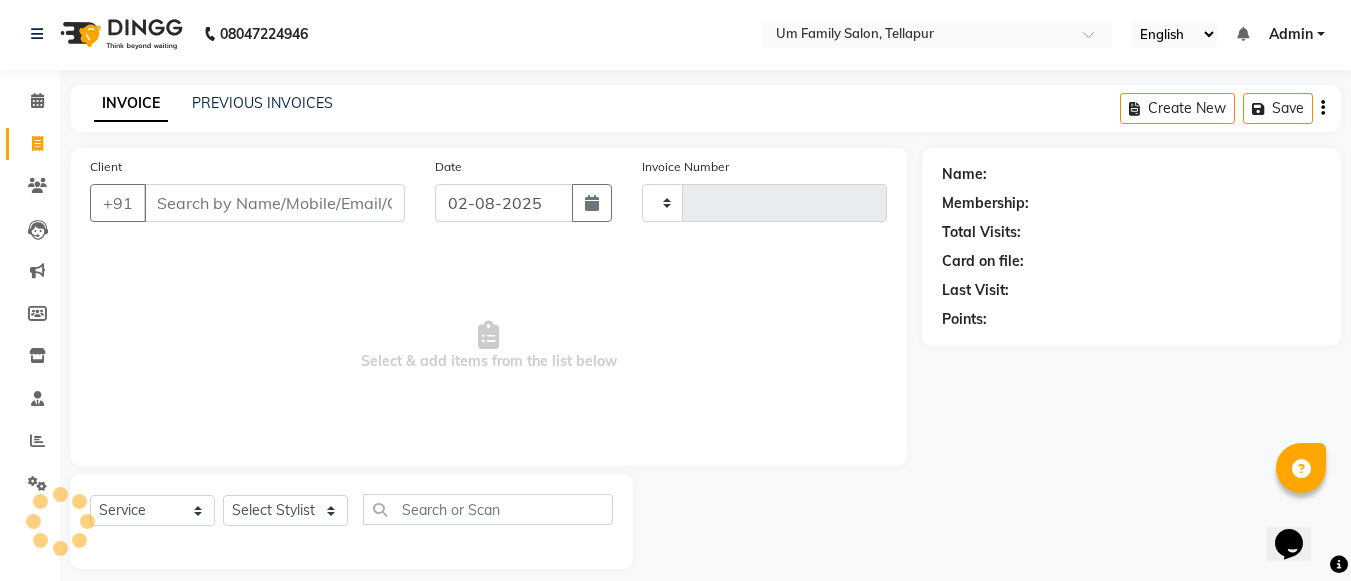 type on "6635" 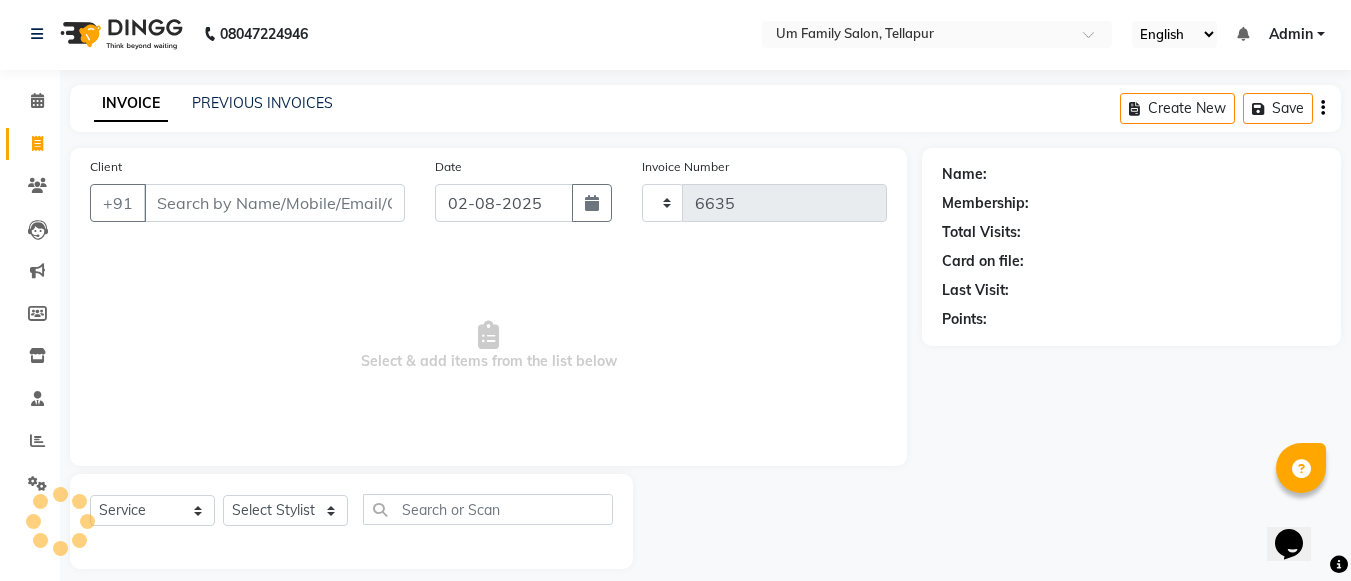 select on "5102" 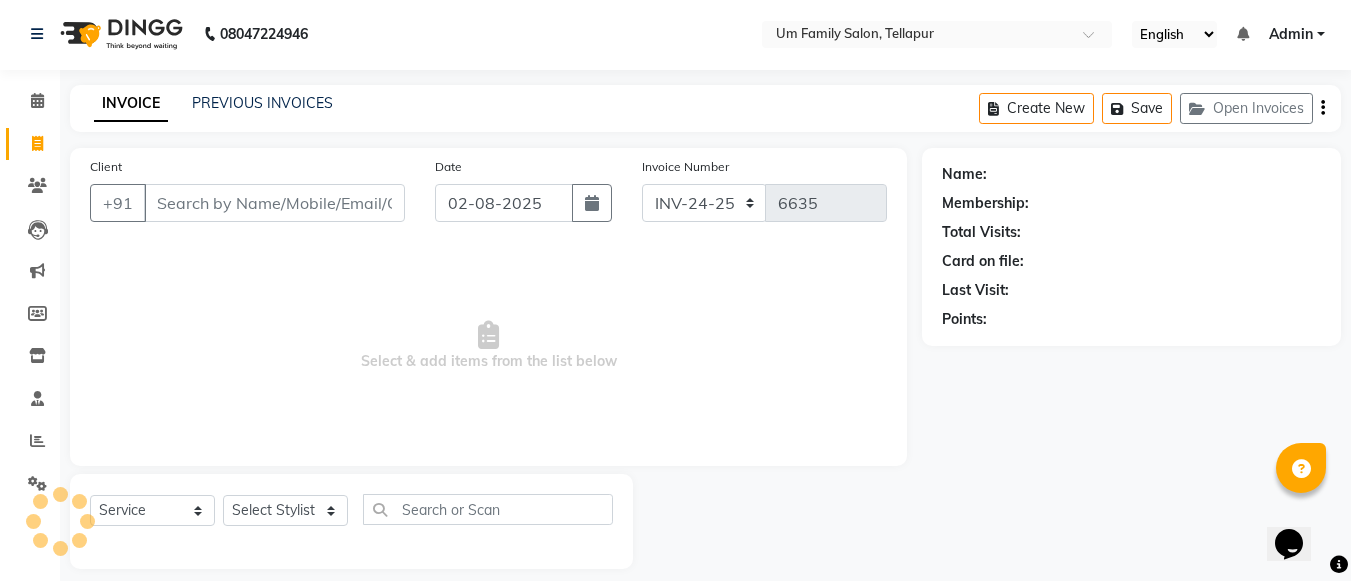 scroll, scrollTop: 20, scrollLeft: 0, axis: vertical 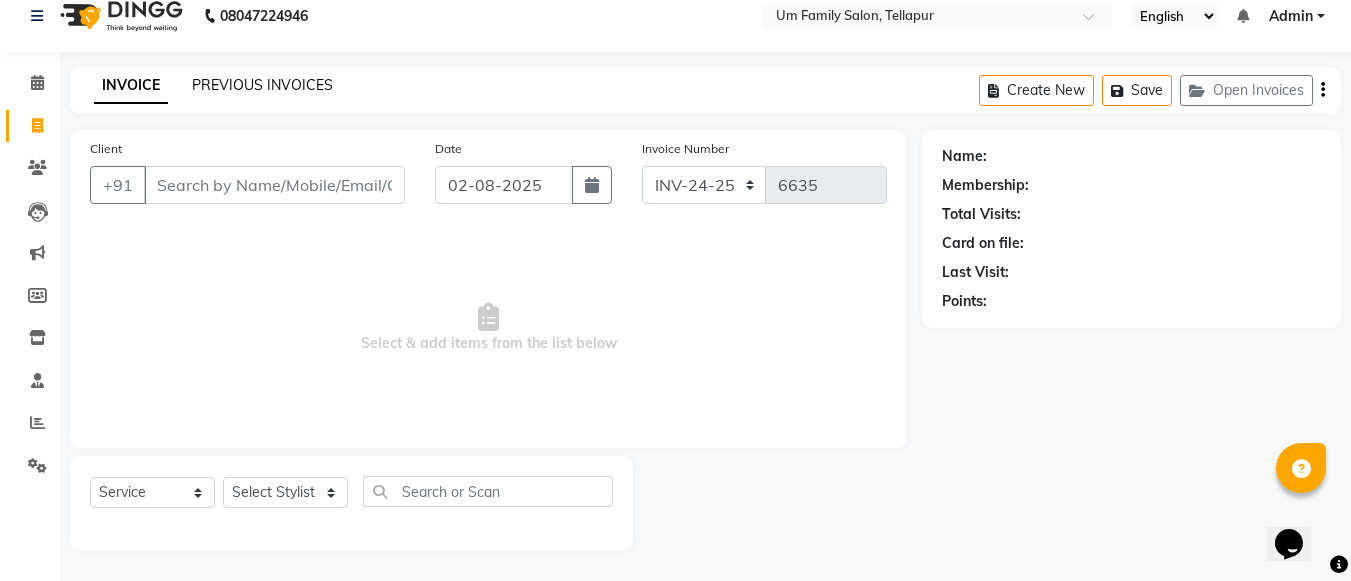 click on "PREVIOUS INVOICES" 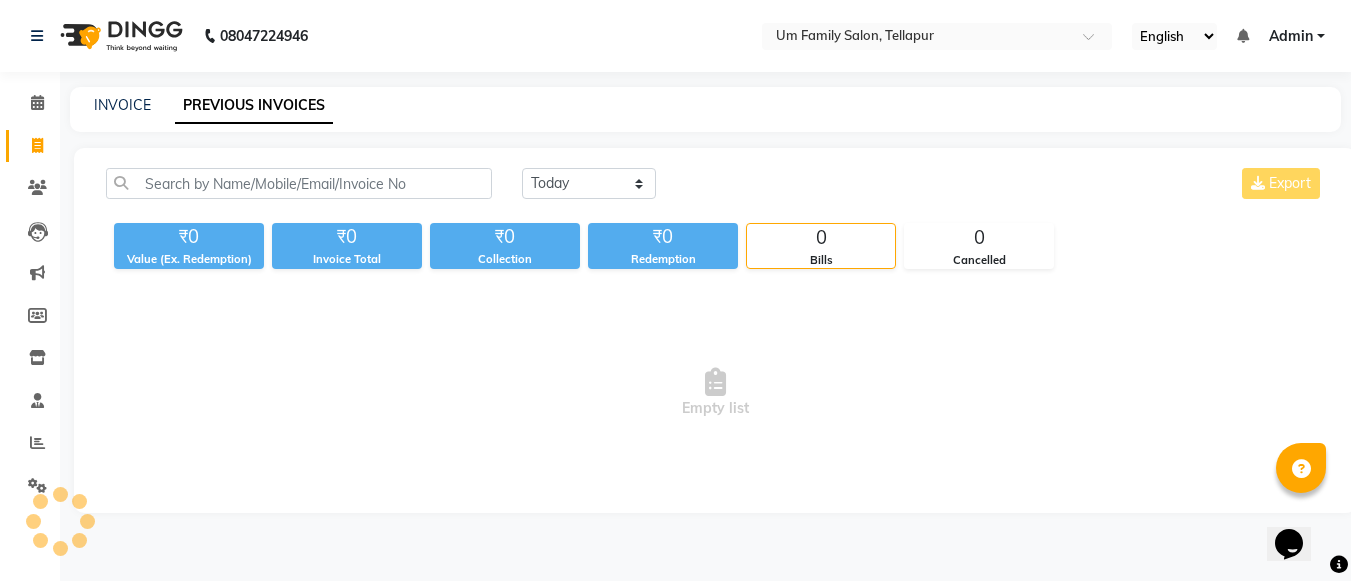 scroll, scrollTop: 0, scrollLeft: 0, axis: both 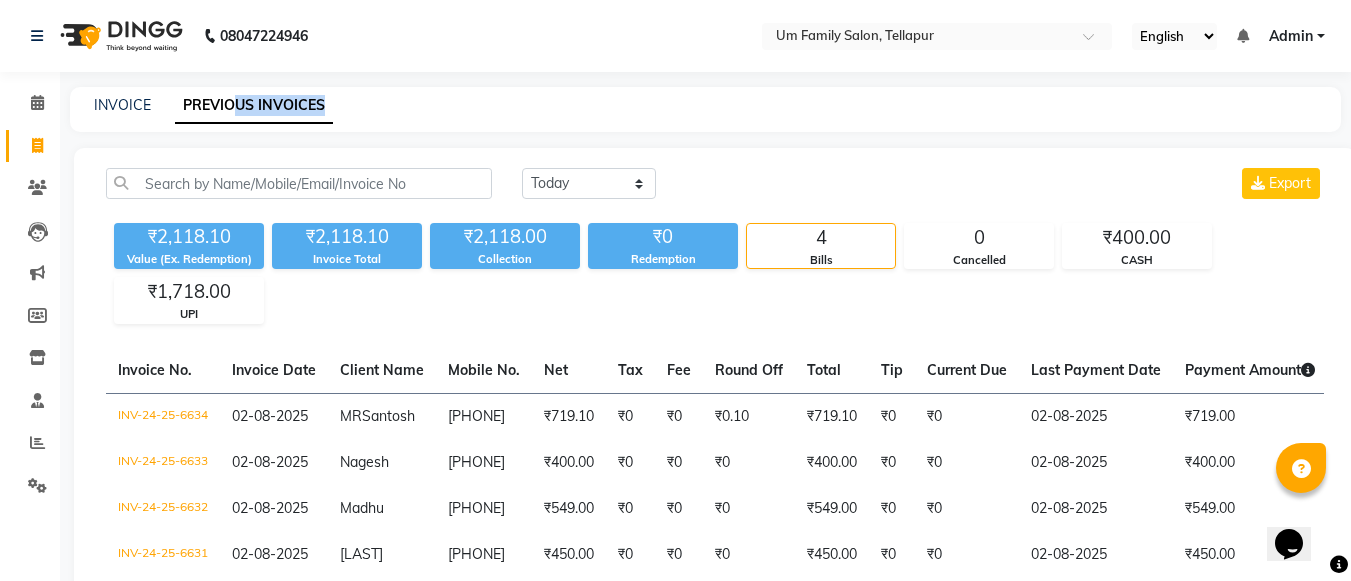 drag, startPoint x: 238, startPoint y: 83, endPoint x: 547, endPoint y: 92, distance: 309.13104 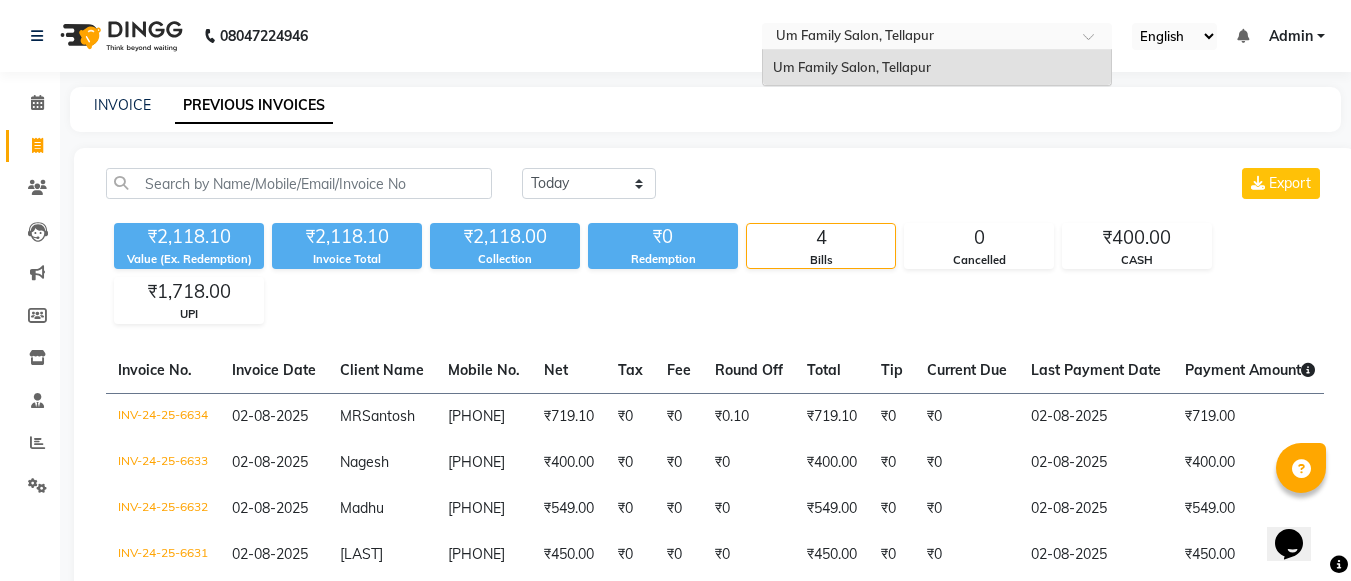 drag, startPoint x: 828, startPoint y: 214, endPoint x: 846, endPoint y: 44, distance: 170.95029 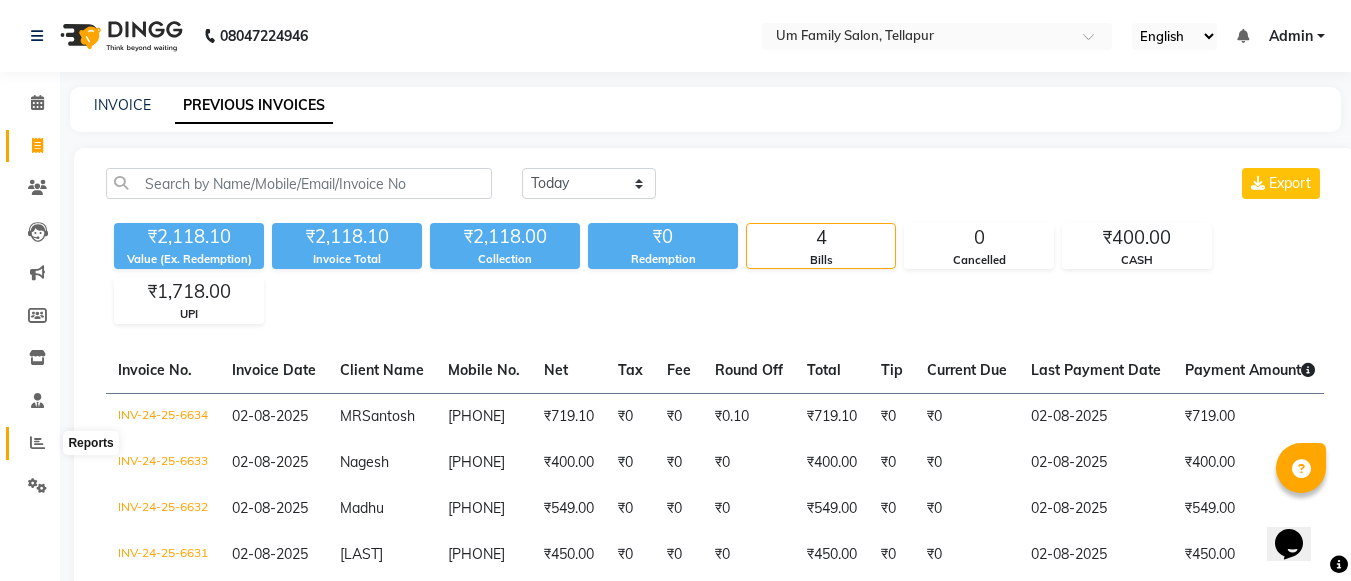 click 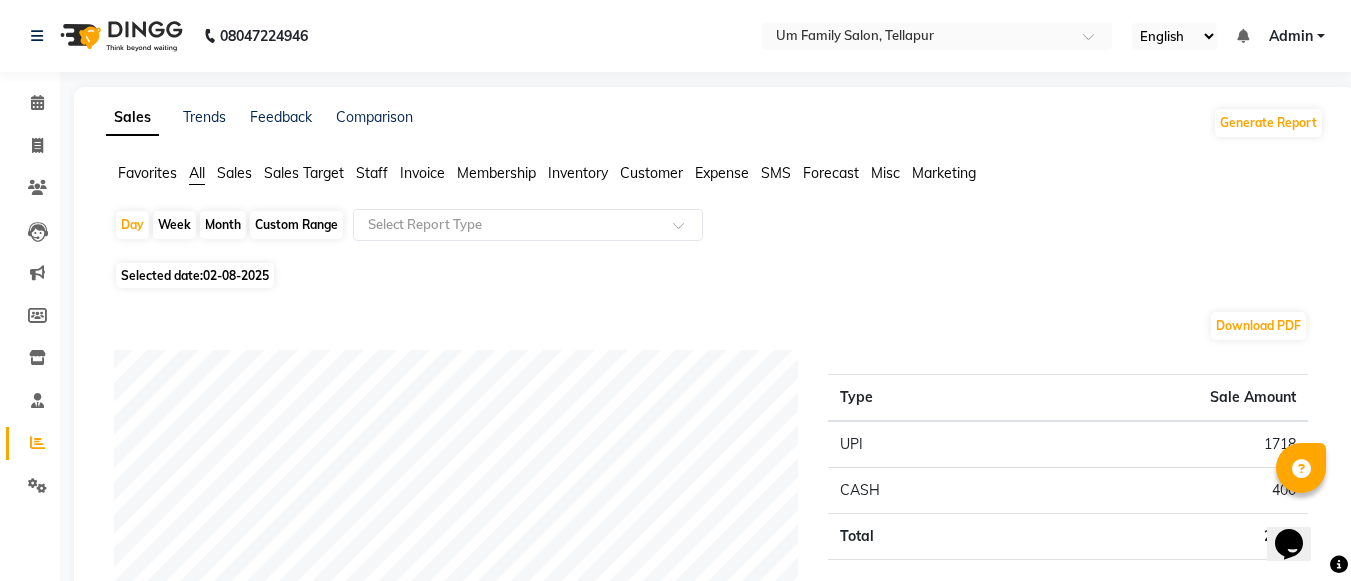 click on "Month" 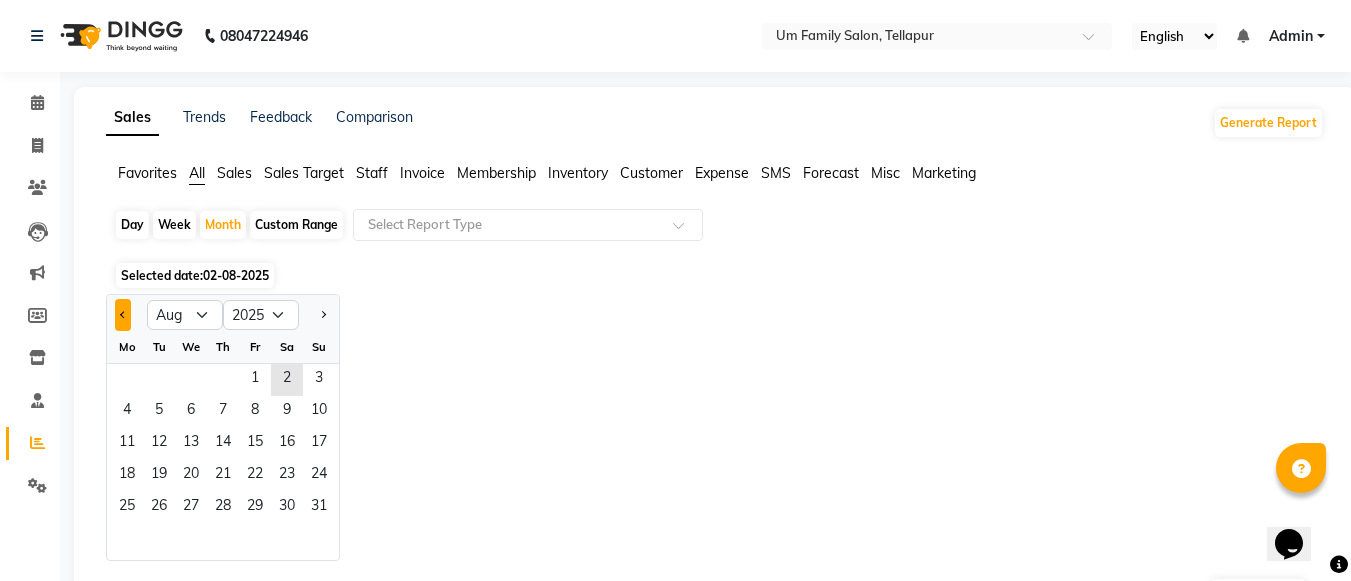 click 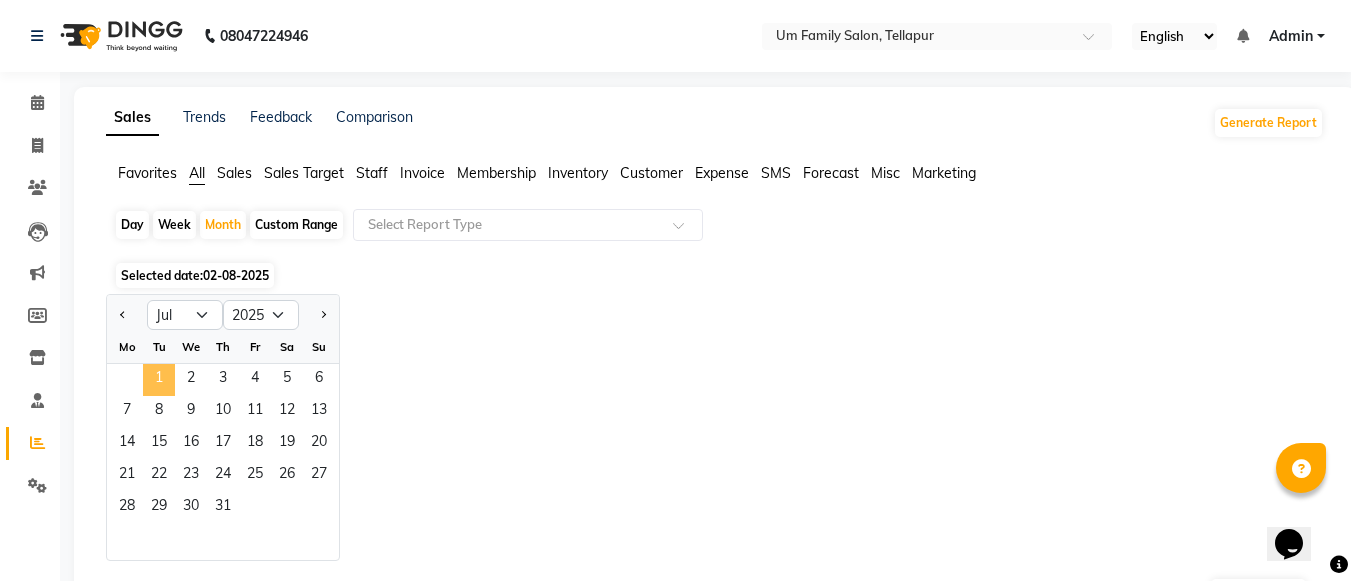 click on "1" 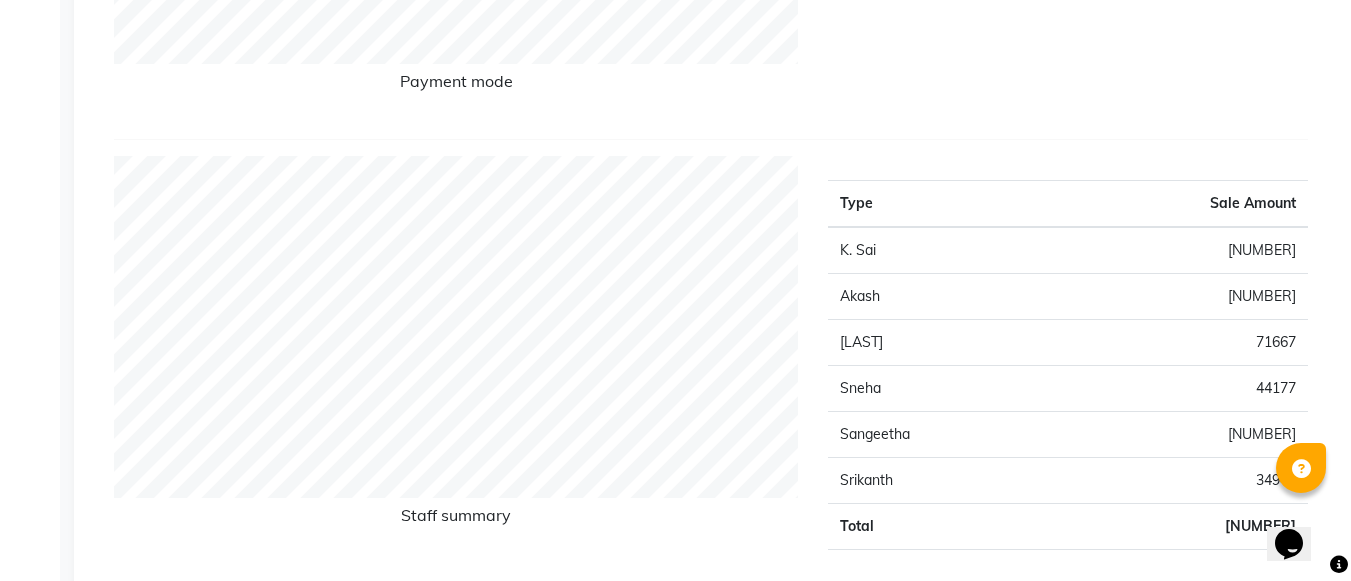 scroll, scrollTop: 1016, scrollLeft: 0, axis: vertical 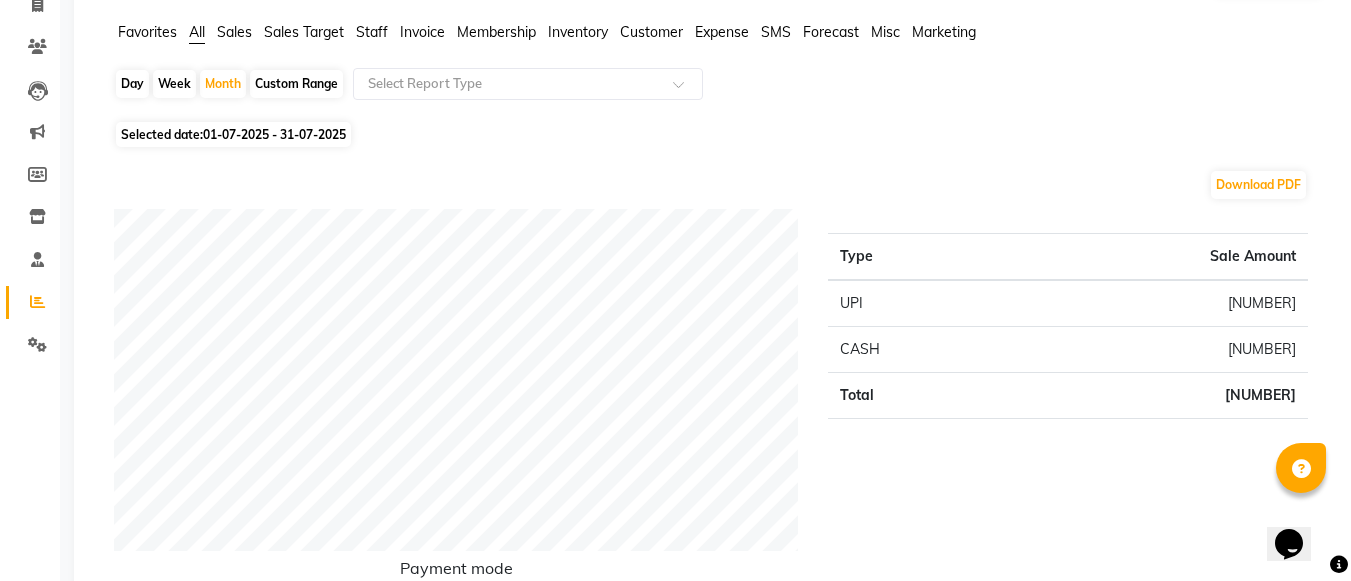 click on "Staff" 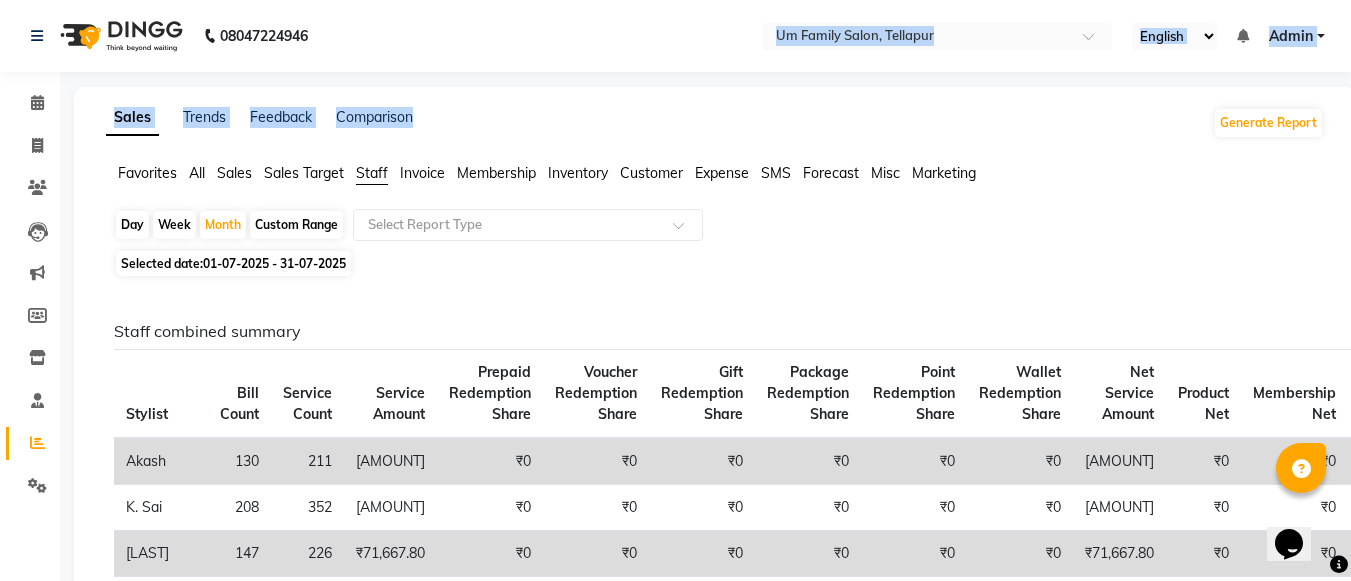 drag, startPoint x: 374, startPoint y: 31, endPoint x: 614, endPoint y: 137, distance: 262.36615 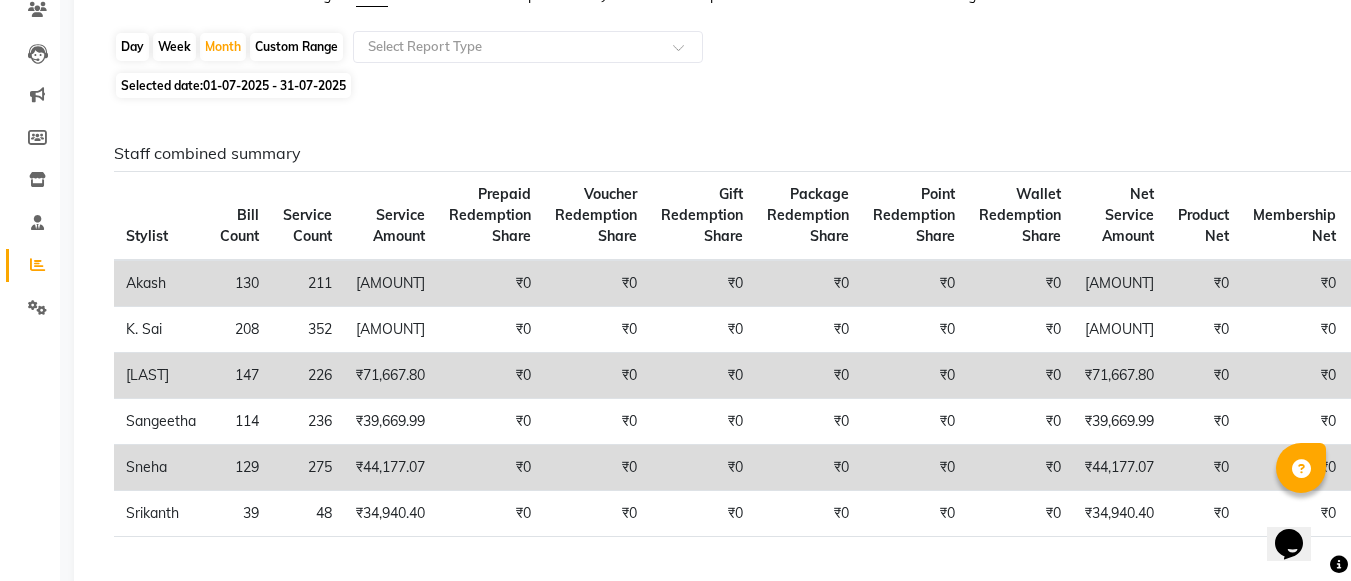 scroll, scrollTop: 200, scrollLeft: 0, axis: vertical 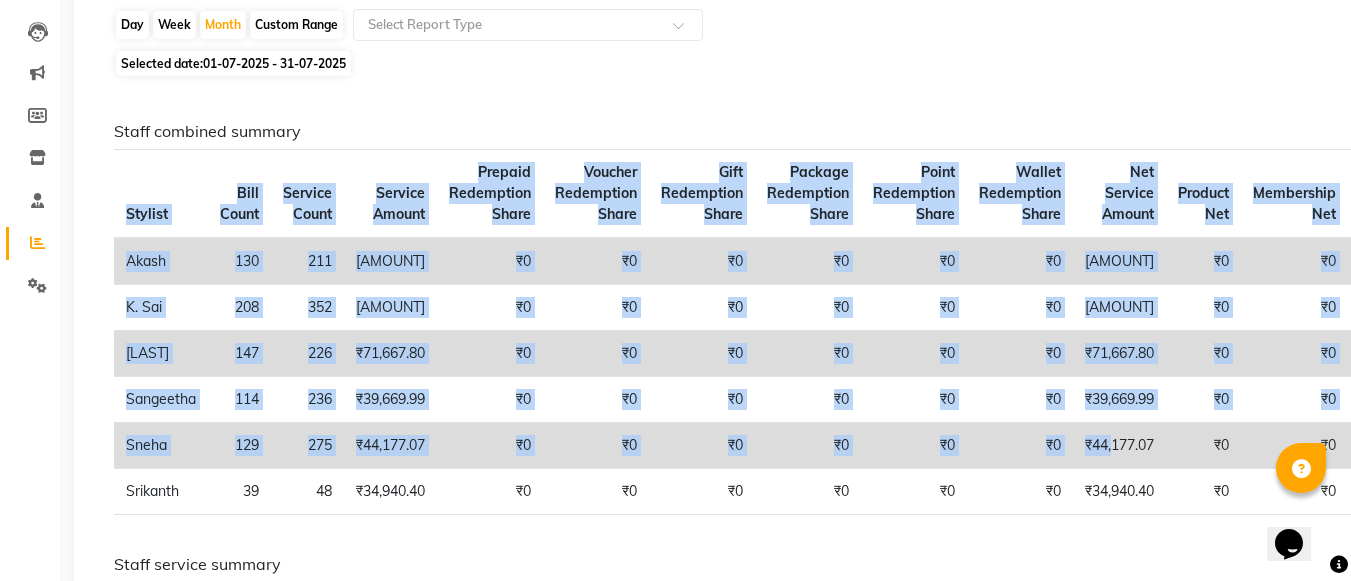 drag, startPoint x: 1073, startPoint y: 530, endPoint x: 1137, endPoint y: 426, distance: 122.1147 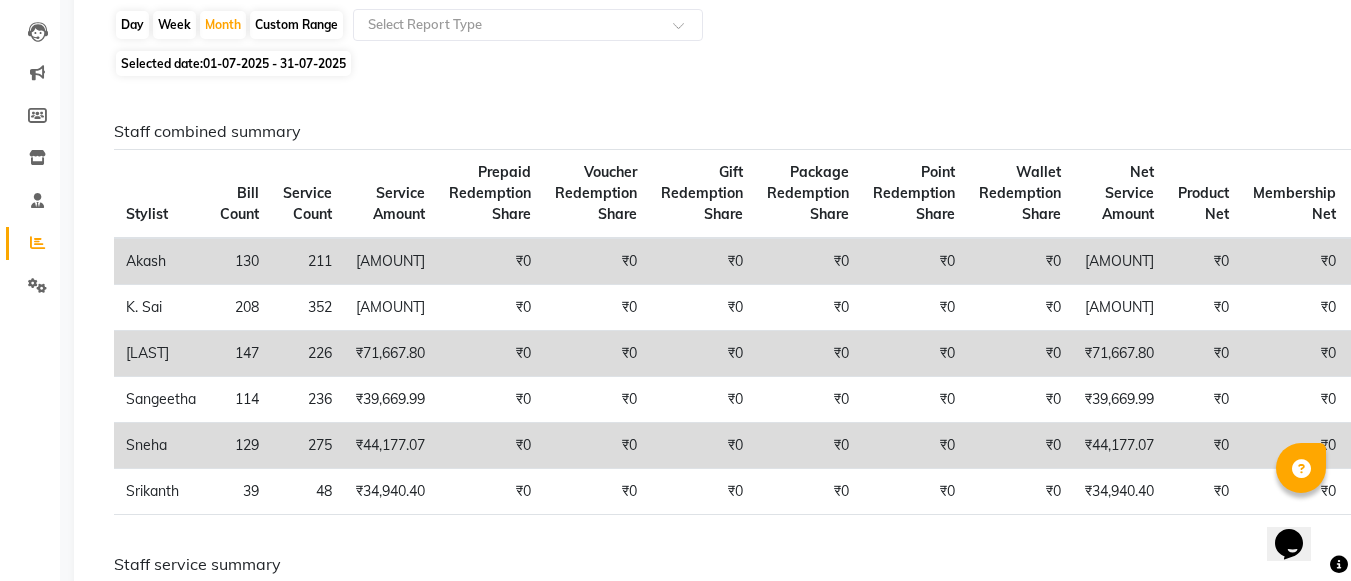 click on "Staff combined summary Stylist Bill Count Service Count Service Amount Prepaid Redemption Share Voucher Redemption Share Gift Redemption Share Package Redemption Share Point Redemption Share Wallet Redemption Share Net Service Amount Product Net Membership Net Prepaid Net Voucher Net Gift Net Package Net Akash 130 211 ₹72,854.12 ₹0 ₹0 ₹0 ₹0 ₹0 ₹0 ₹72,854.12 ₹0 ₹0 ₹0 ₹0 ₹0 ₹0 K. Sai 208 352 ₹1,30,031.09 ₹0 ₹0 ₹0 ₹0 ₹0 ₹0 ₹1,30,031.09 ₹0 ₹0 ₹0 ₹0 ₹0 ₹0 Pandu 147 226 ₹71,667.80 ₹0 ₹0 ₹0 ₹0 ₹0 ₹0 ₹71,667.80 ₹0 ₹0 ₹0 ₹0 ₹0 ₹0 Sangeetha 114 236 ₹39,669.99 ₹0 ₹0 ₹0 ₹0 ₹0 ₹0 ₹39,669.99 ₹0 ₹0 ₹0 ₹0 ₹0 ₹0 Sneha 129 275 ₹44,177.07 ₹0 ₹0 ₹0 ₹0 ₹0 ₹0 ₹44,177.07 ₹0 ₹0 ₹0 ₹0 ₹0 ₹0 Srikanth 39 48 ₹34,940.40 ₹0 ₹0 ₹0 ₹0 ₹0 ₹0 ₹34,940.40 ₹0 ₹0 ₹0 ₹0 ₹0 ₹0 Staff service summary Location Stylist Service Price Discount Service Amount Prepaid Redemption Share" 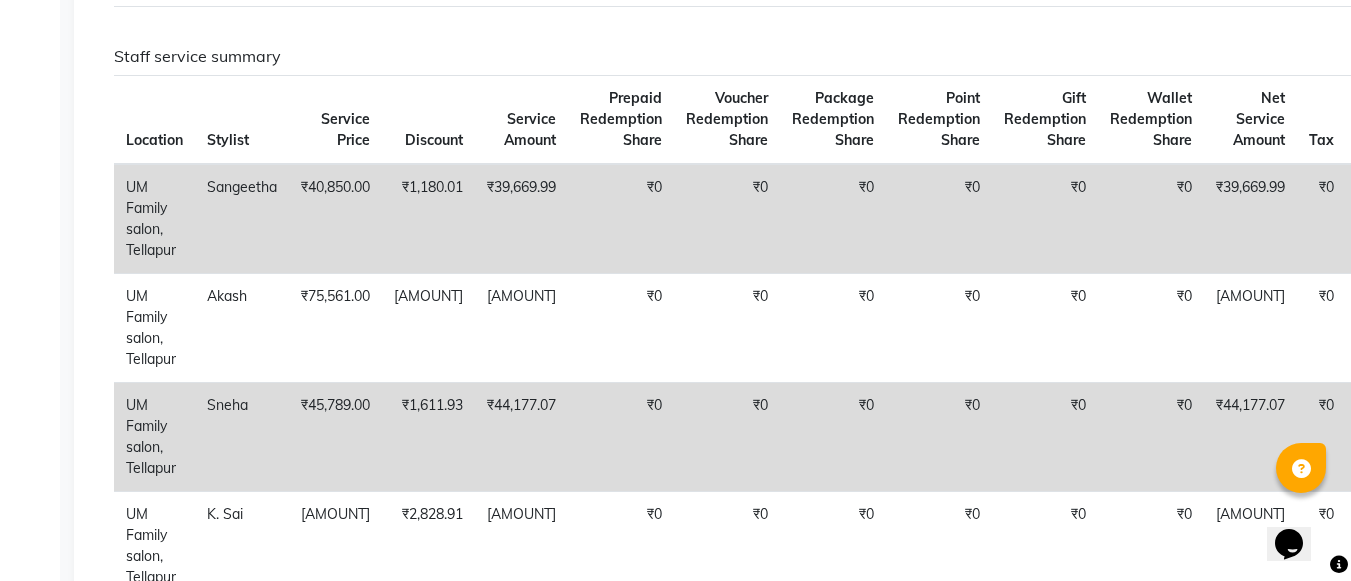 scroll, scrollTop: 1172, scrollLeft: 0, axis: vertical 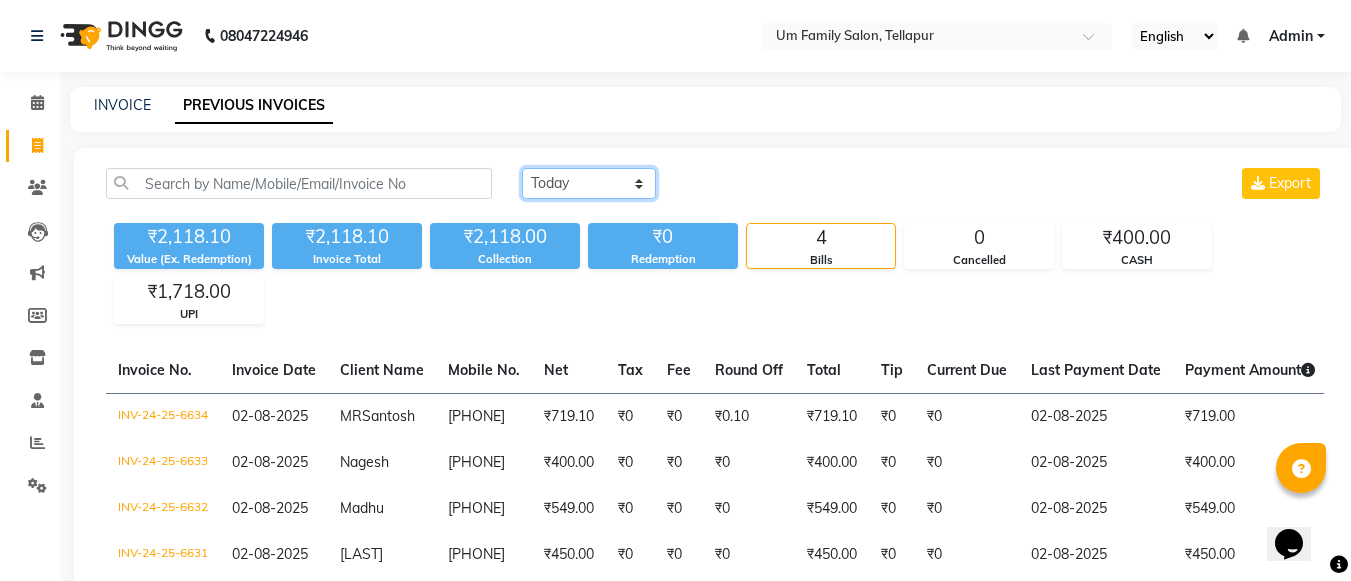 click on "Today Yesterday Custom Range" 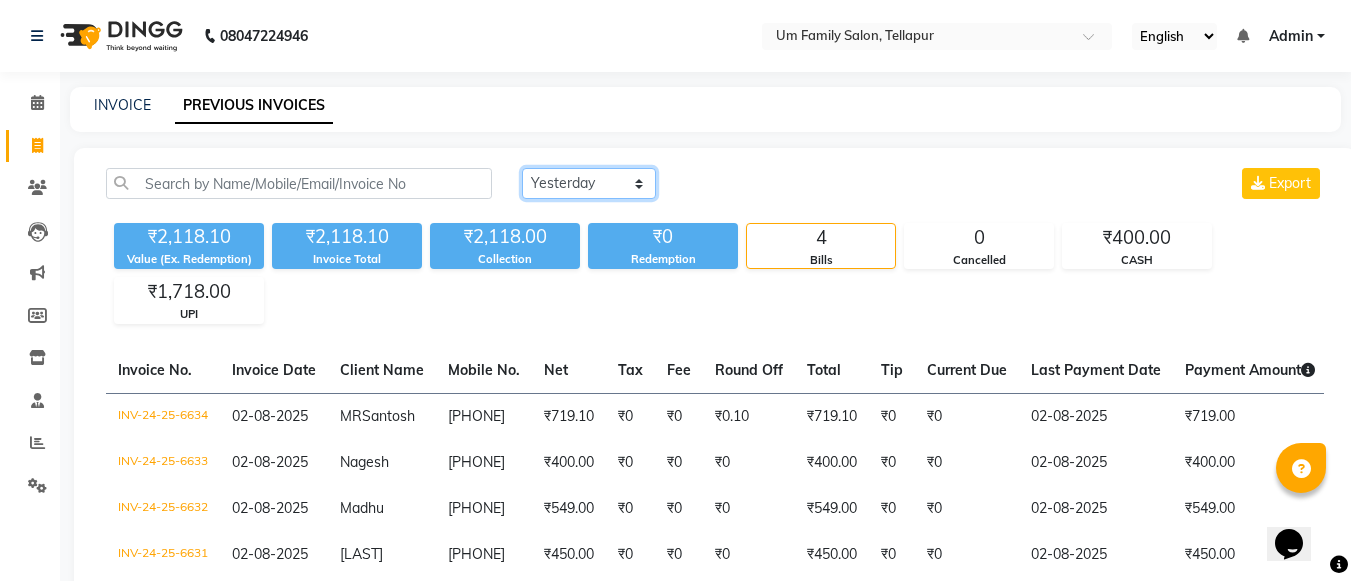 click on "Today Yesterday Custom Range" 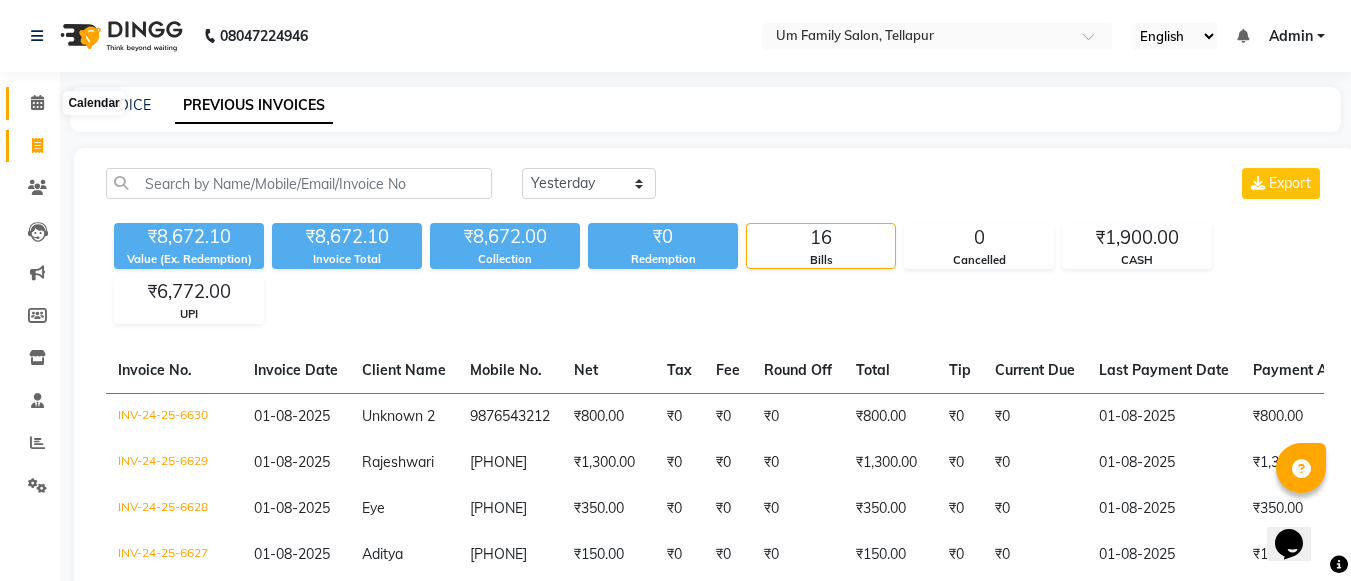click 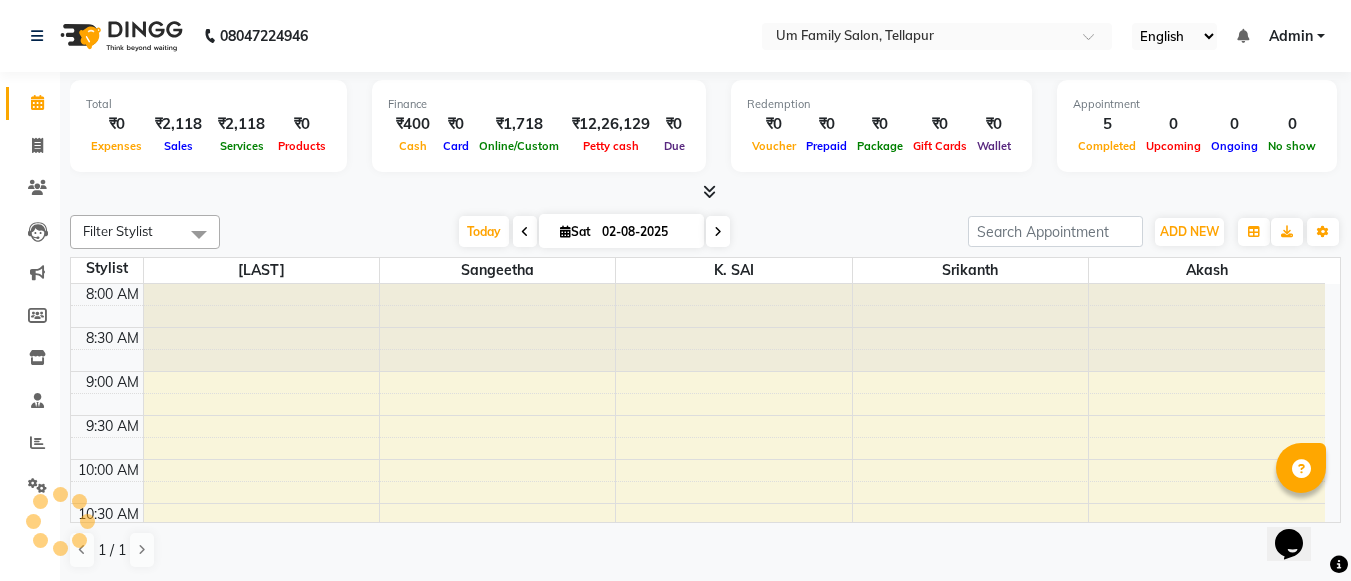 scroll, scrollTop: 0, scrollLeft: 0, axis: both 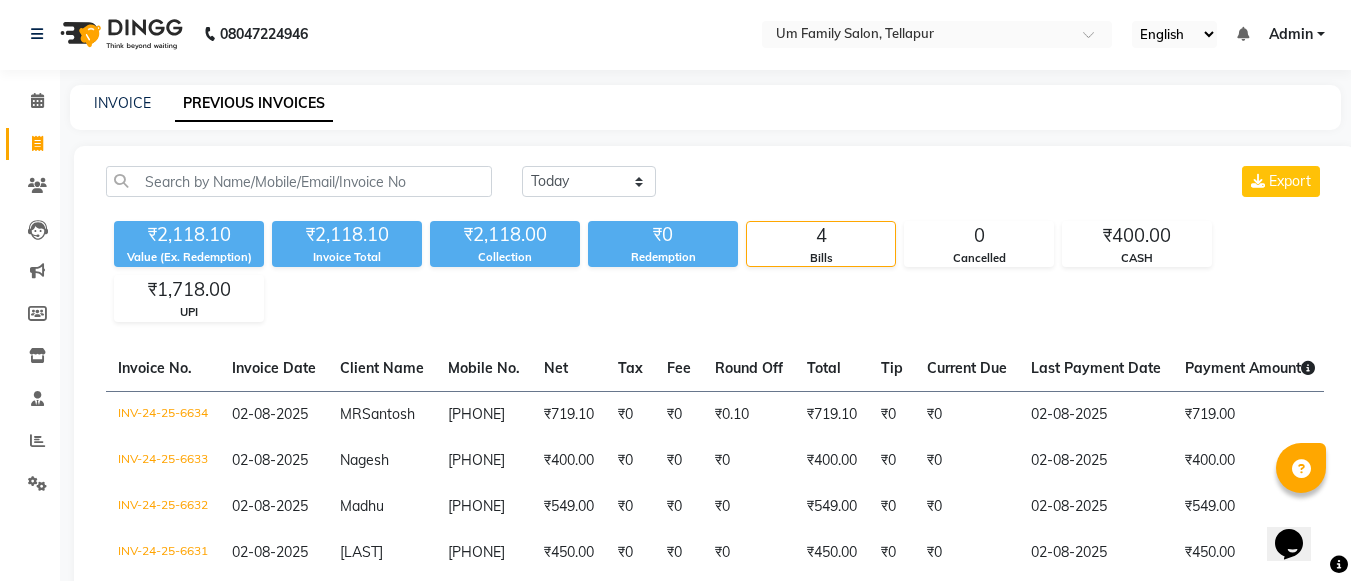 select on "service" 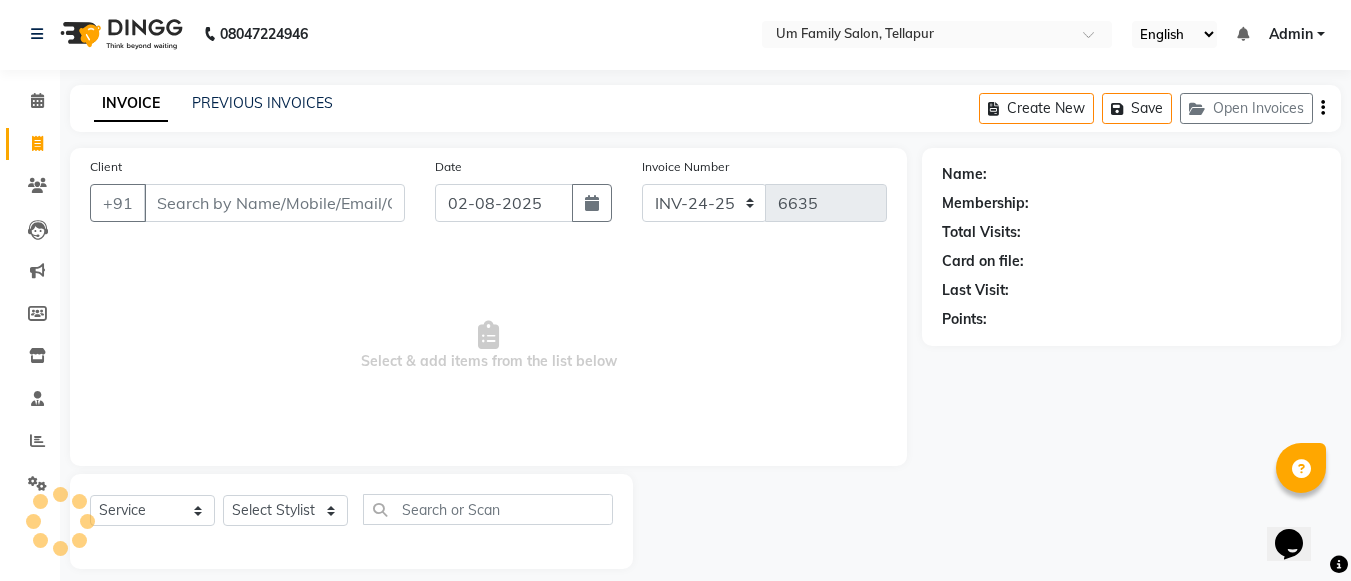 scroll, scrollTop: 20, scrollLeft: 0, axis: vertical 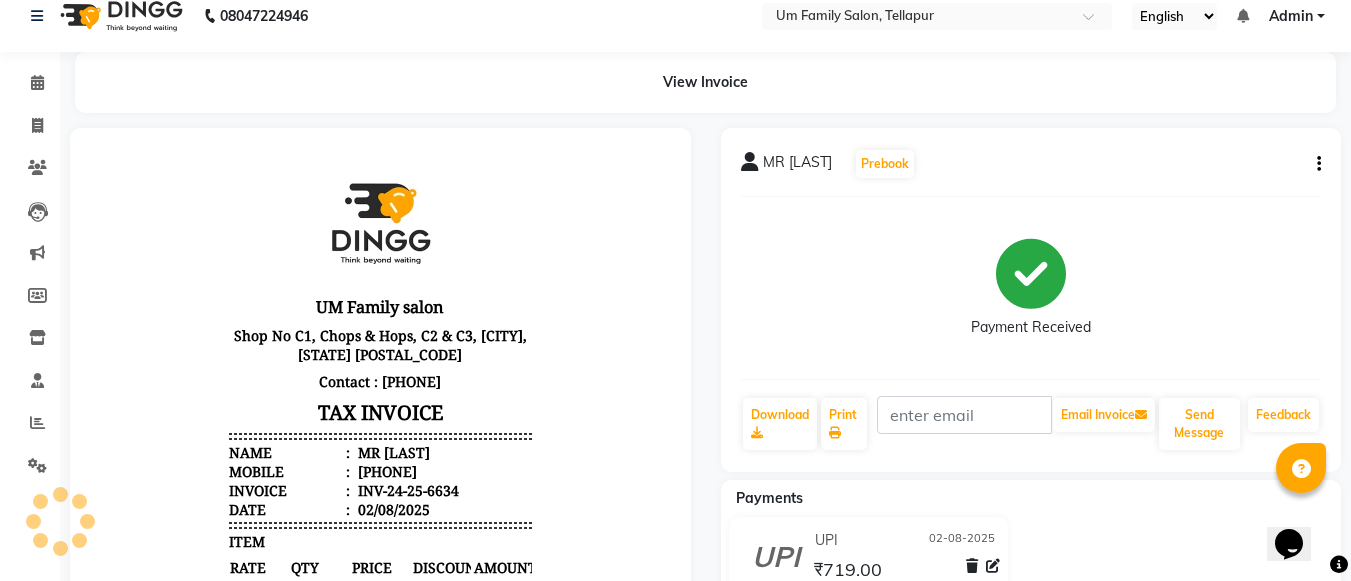 select on "service" 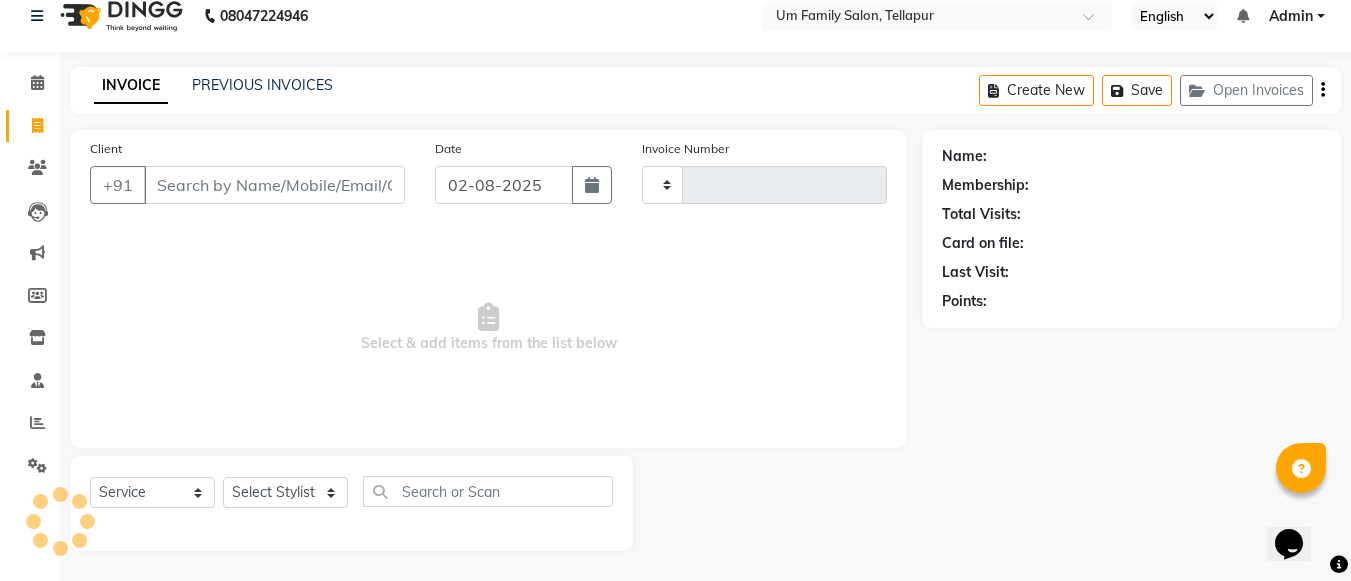 type on "6635" 